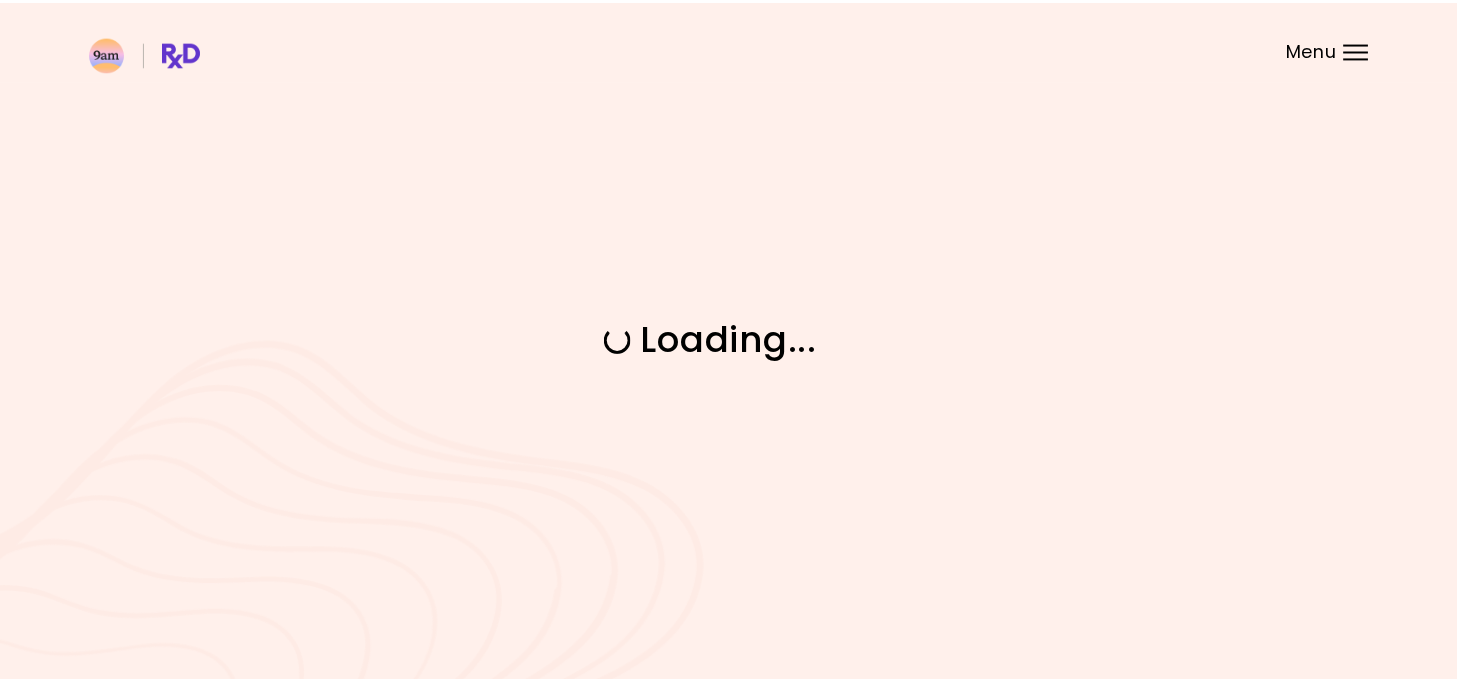 scroll, scrollTop: 0, scrollLeft: 0, axis: both 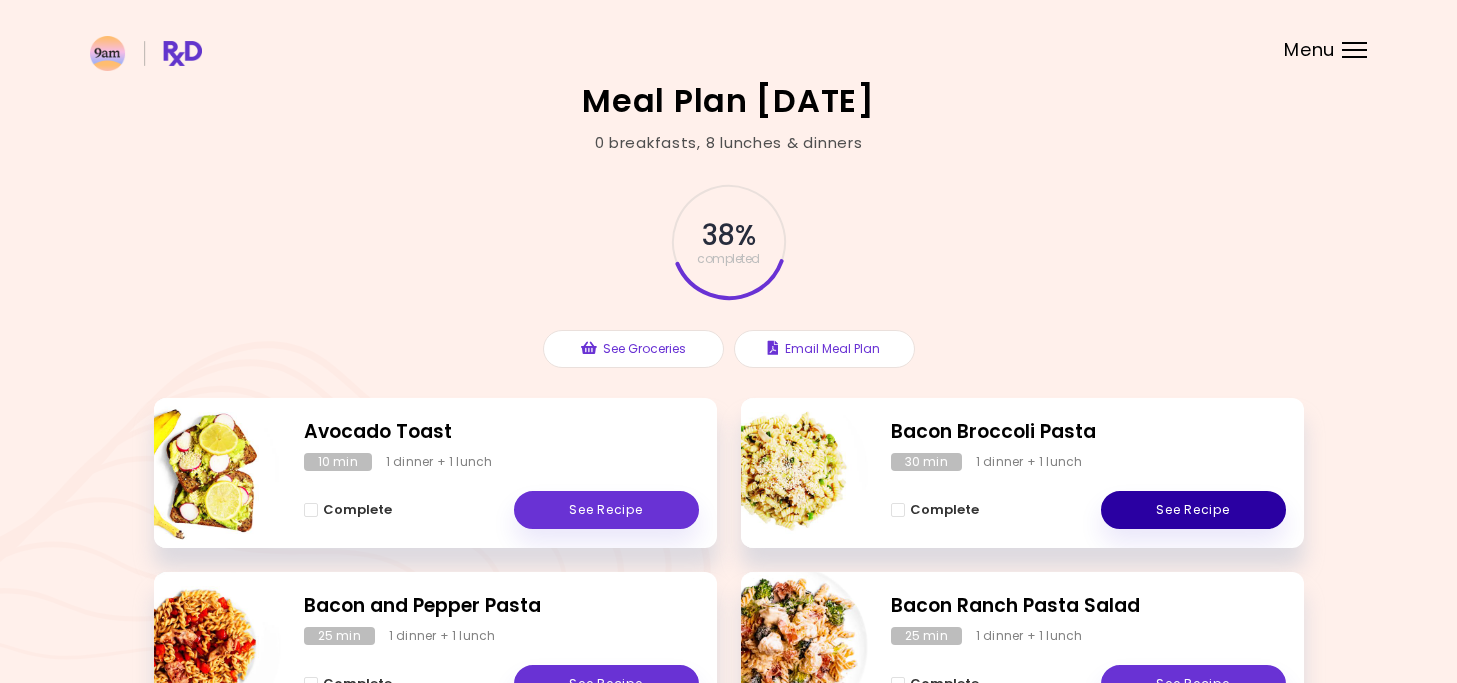 click on "See Recipe" at bounding box center (1193, 510) 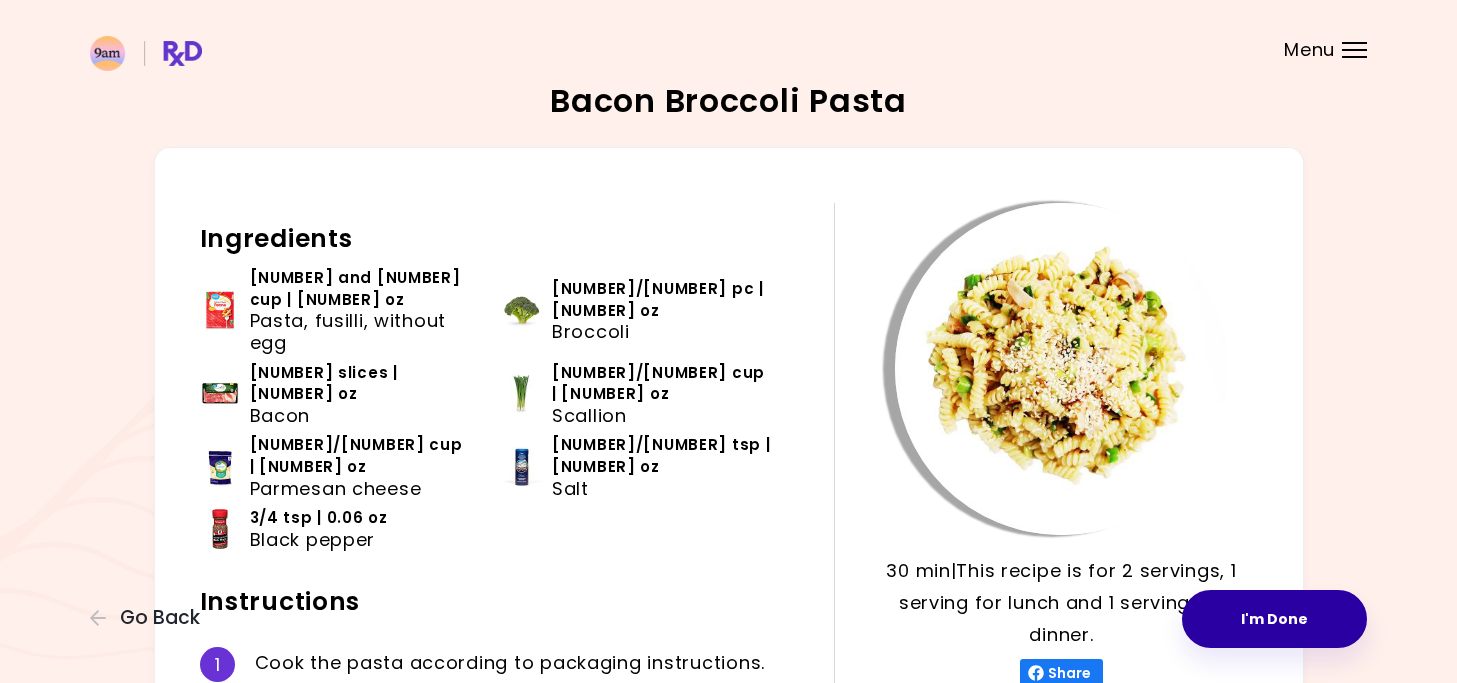 click on "I'm Done" at bounding box center (1274, 619) 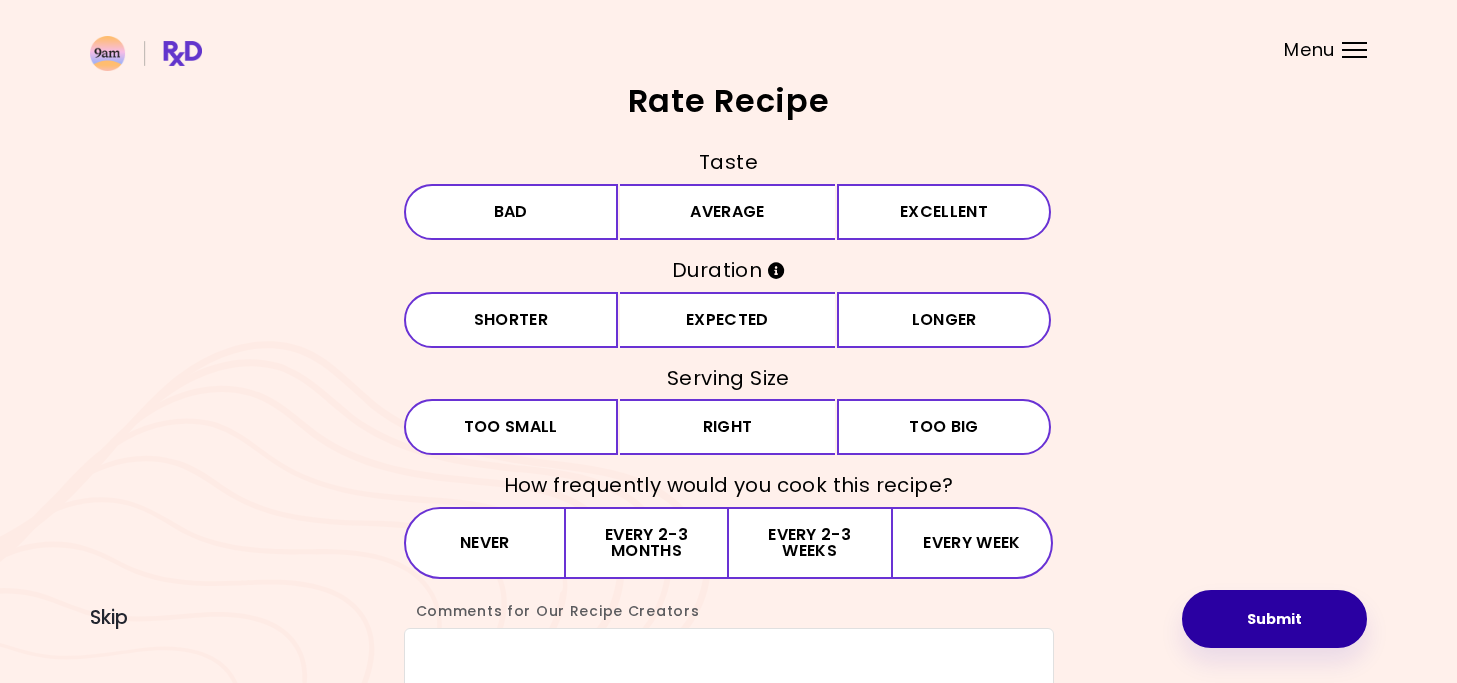 click on "Submit" at bounding box center (1274, 619) 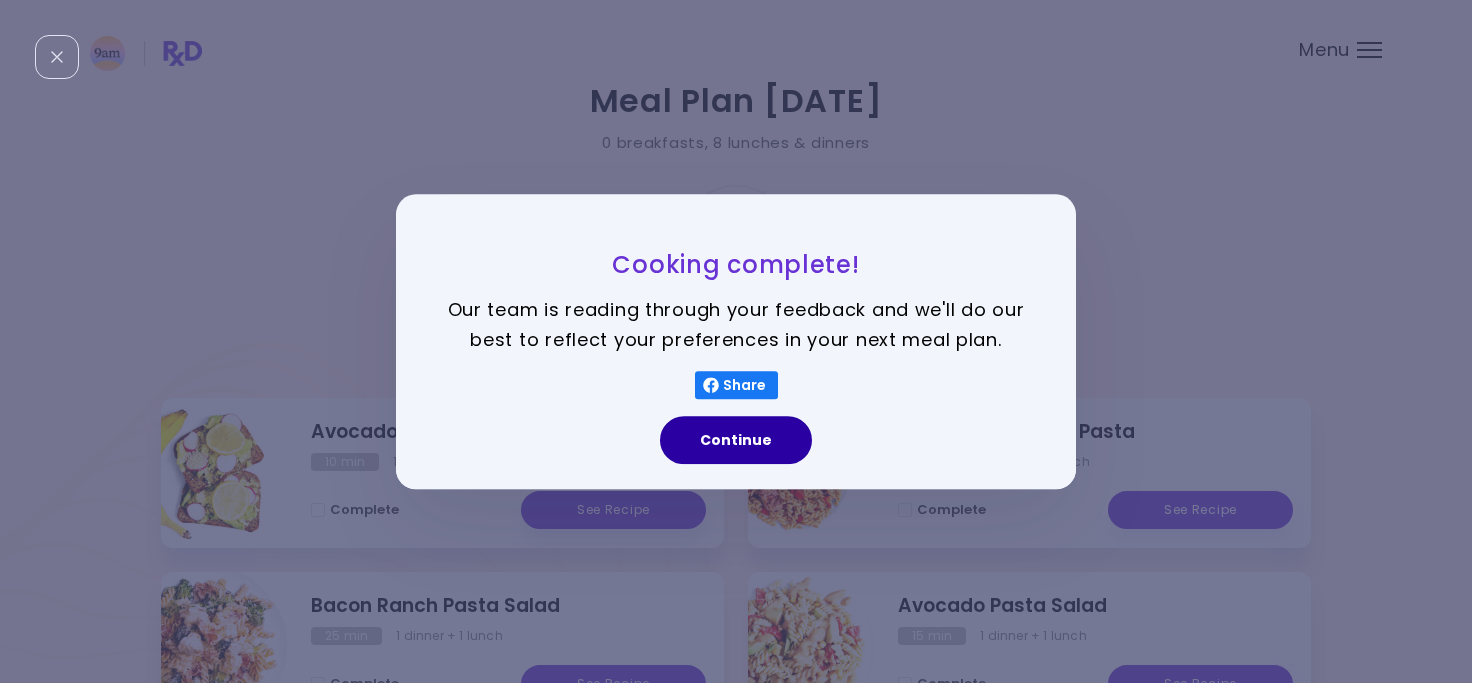click on "Continue" at bounding box center (736, 440) 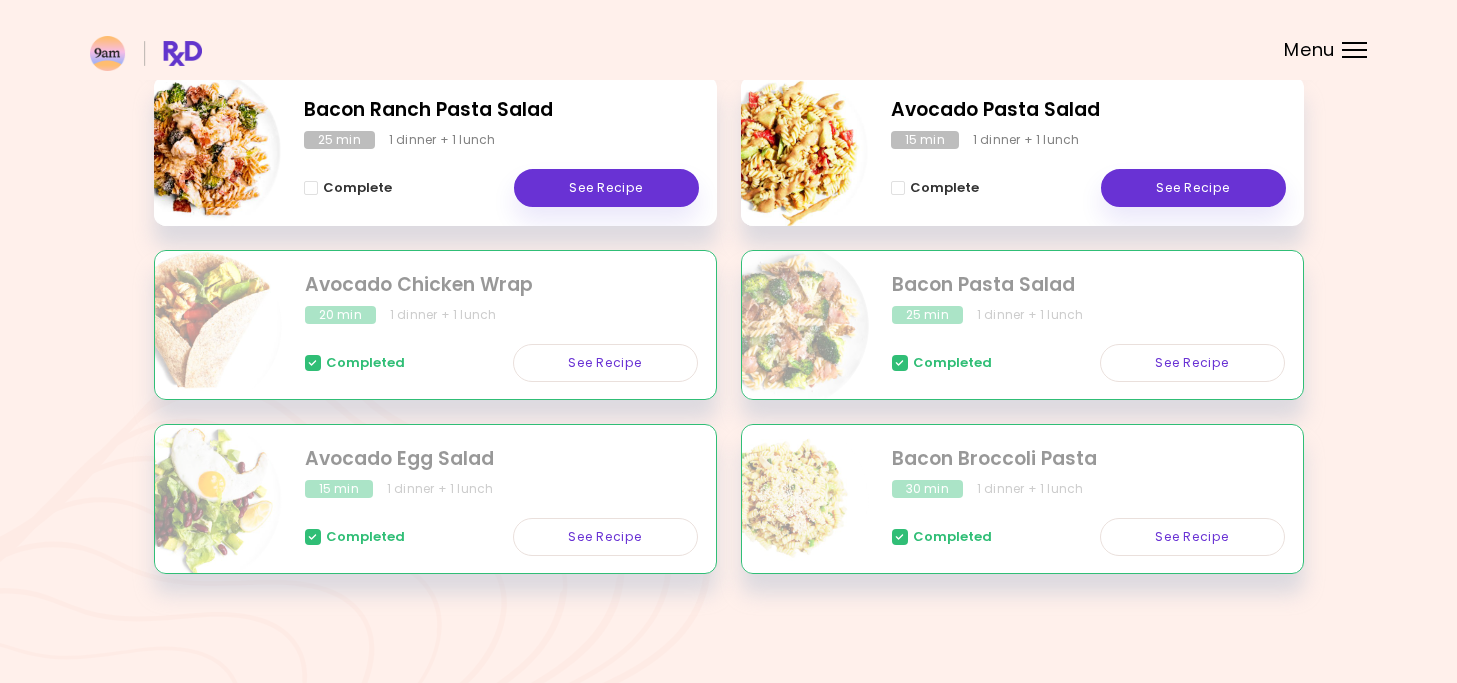 scroll, scrollTop: 0, scrollLeft: 0, axis: both 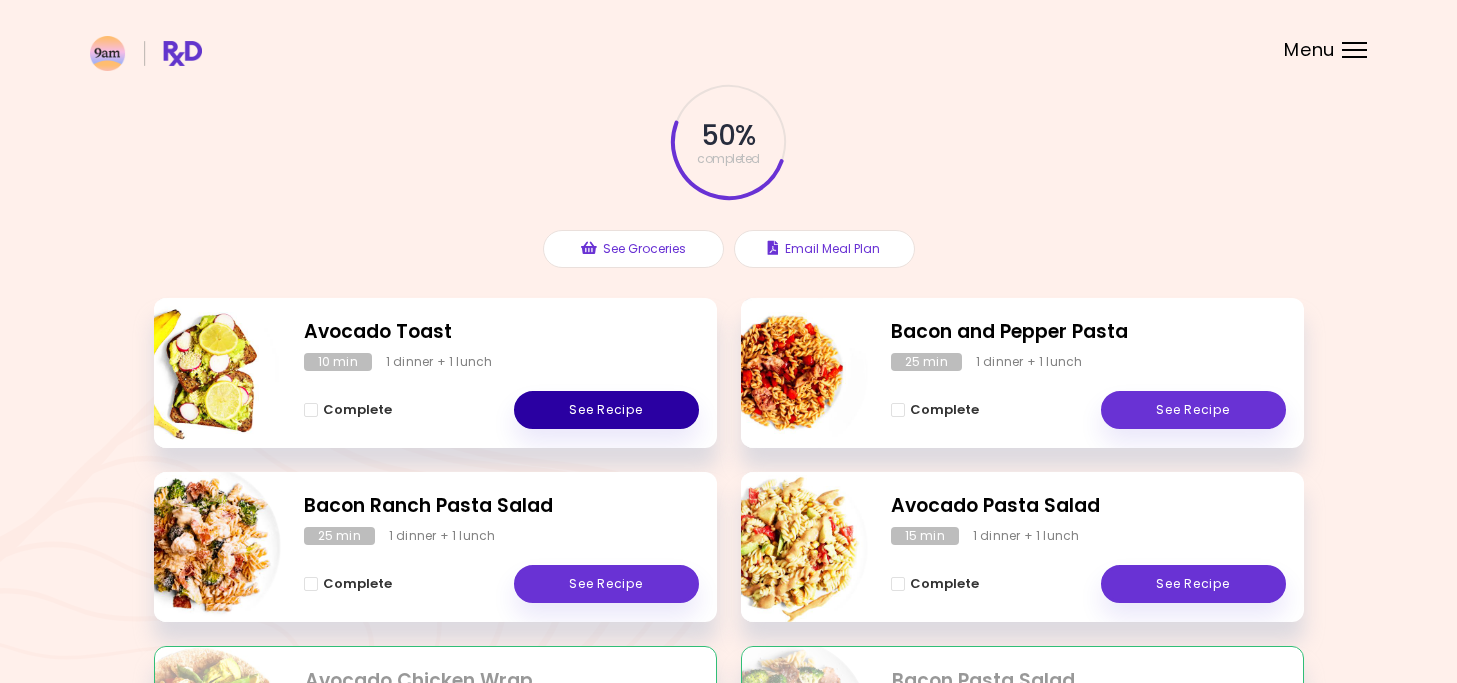 click on "See Recipe" at bounding box center (606, 410) 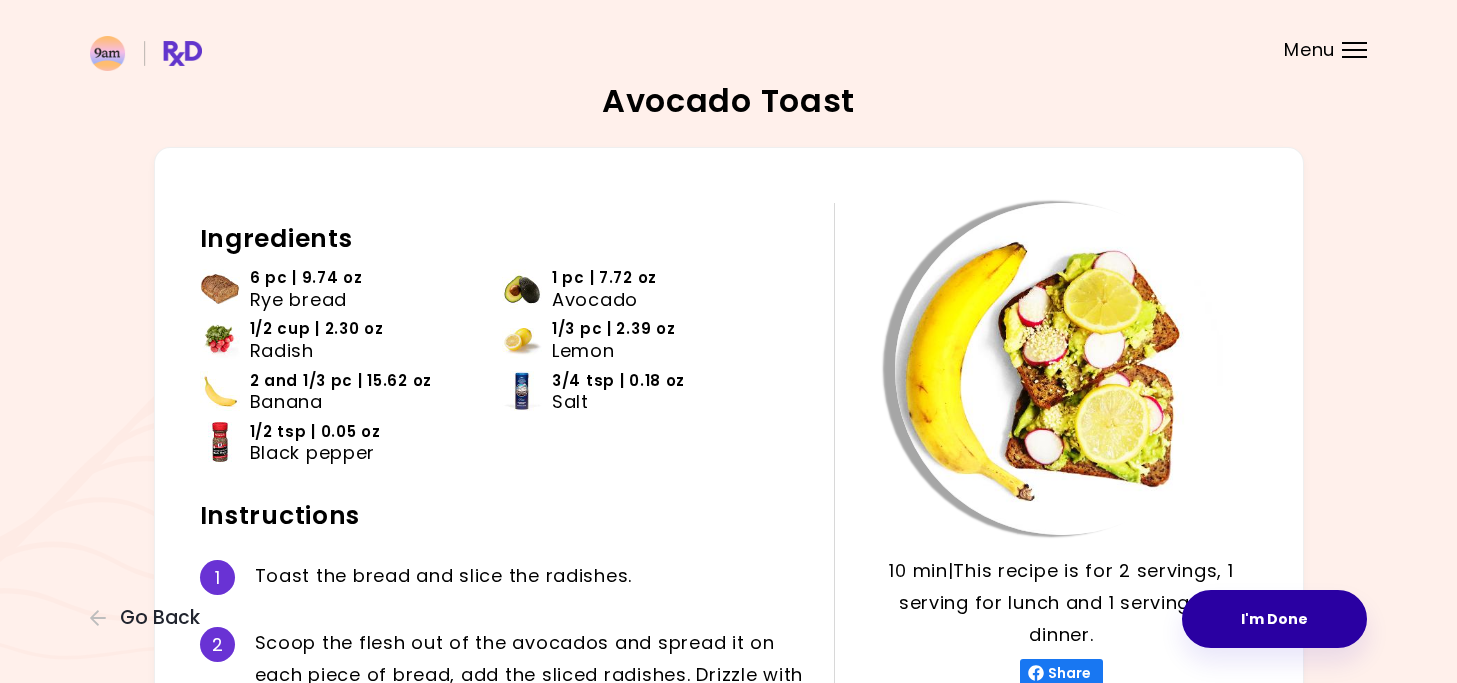 click on "I'm Done" at bounding box center (1274, 619) 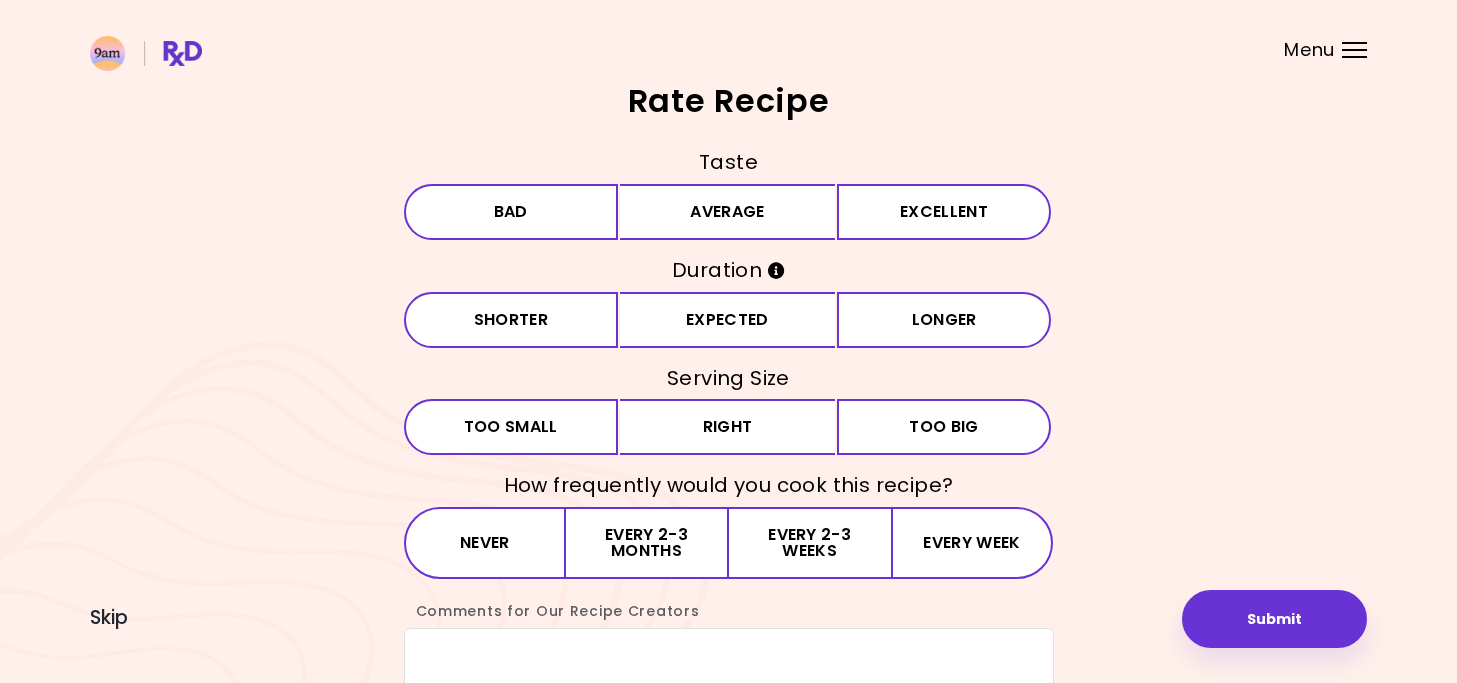 click on "Submit" at bounding box center [1274, 619] 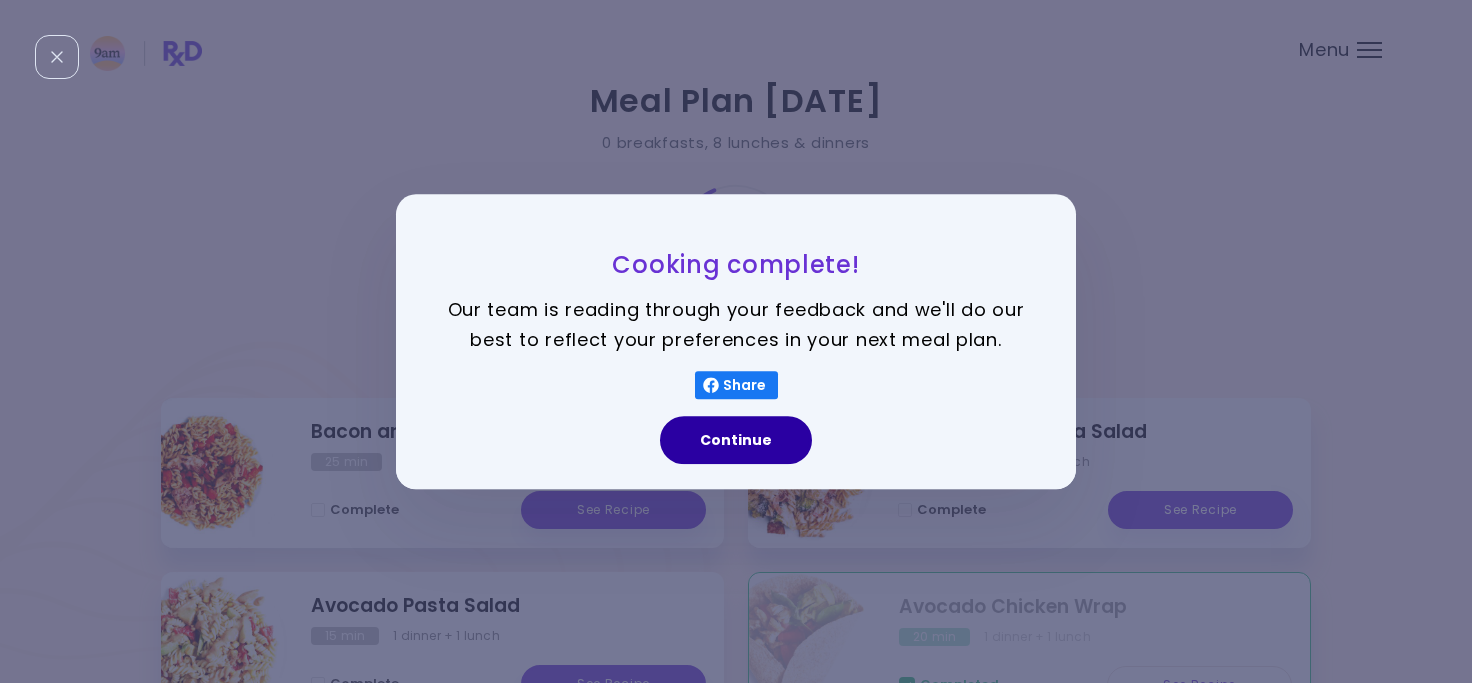 click on "Continue" at bounding box center (736, 440) 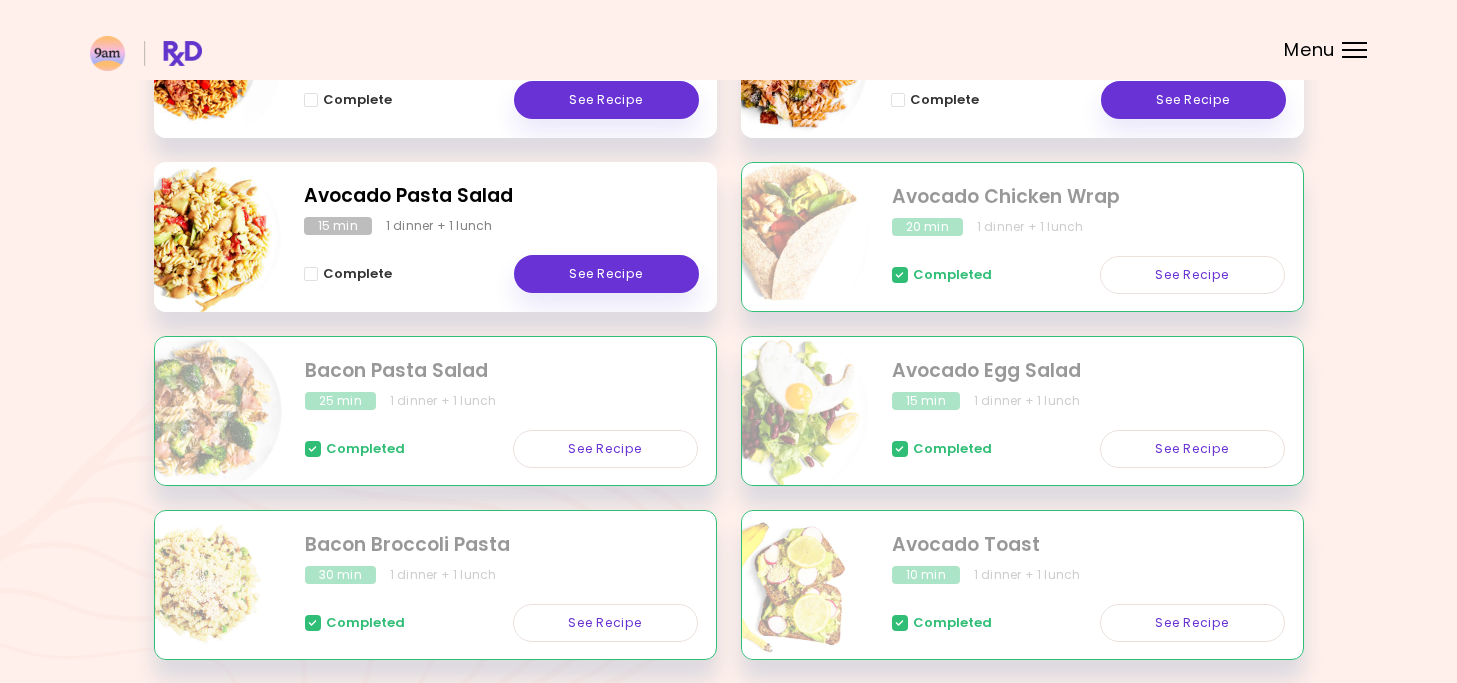 scroll, scrollTop: 496, scrollLeft: 0, axis: vertical 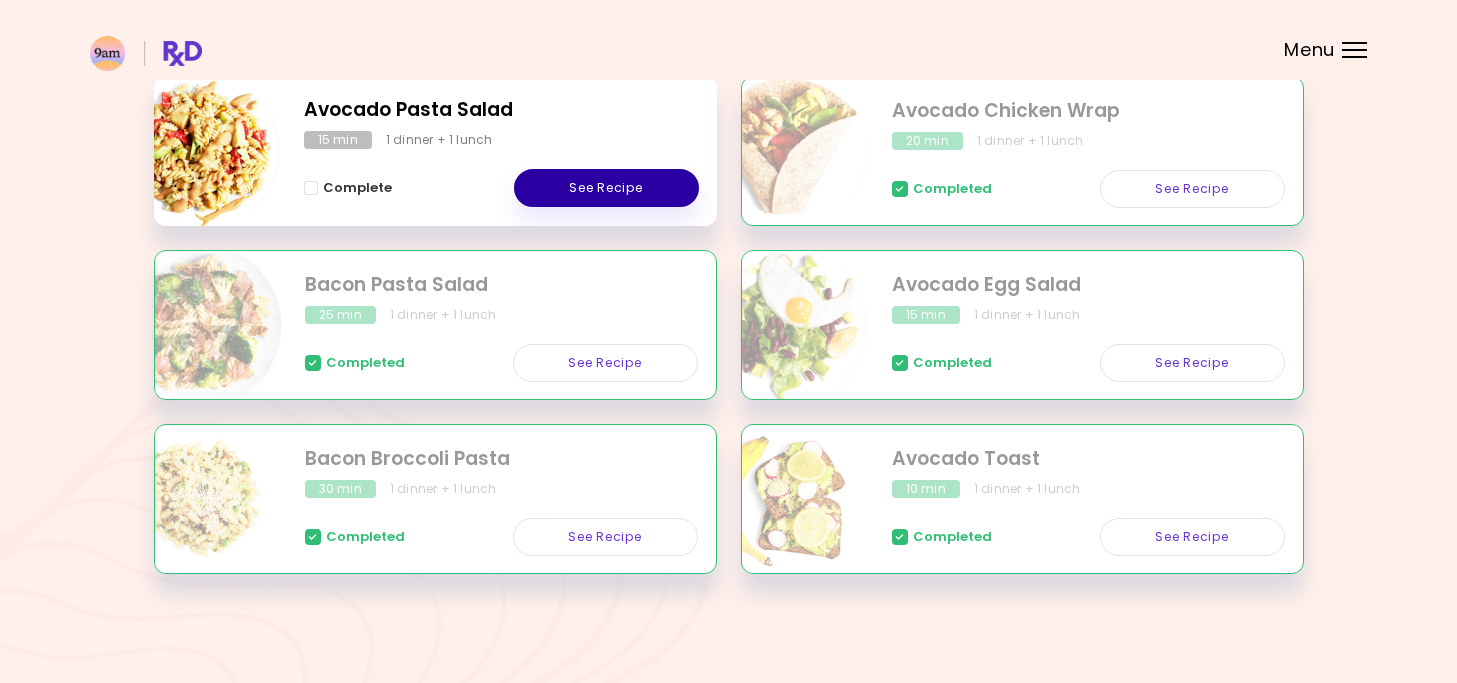 click on "See Recipe" at bounding box center [606, 188] 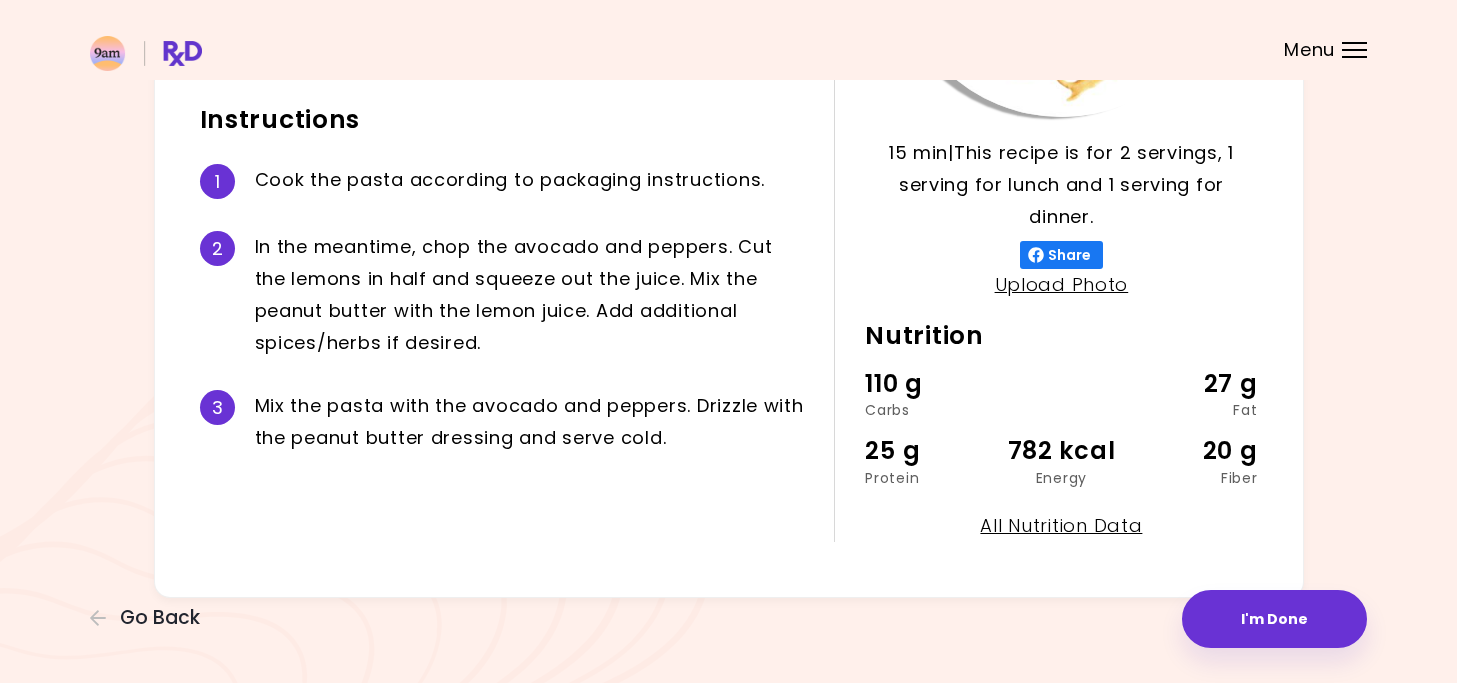 scroll, scrollTop: 0, scrollLeft: 0, axis: both 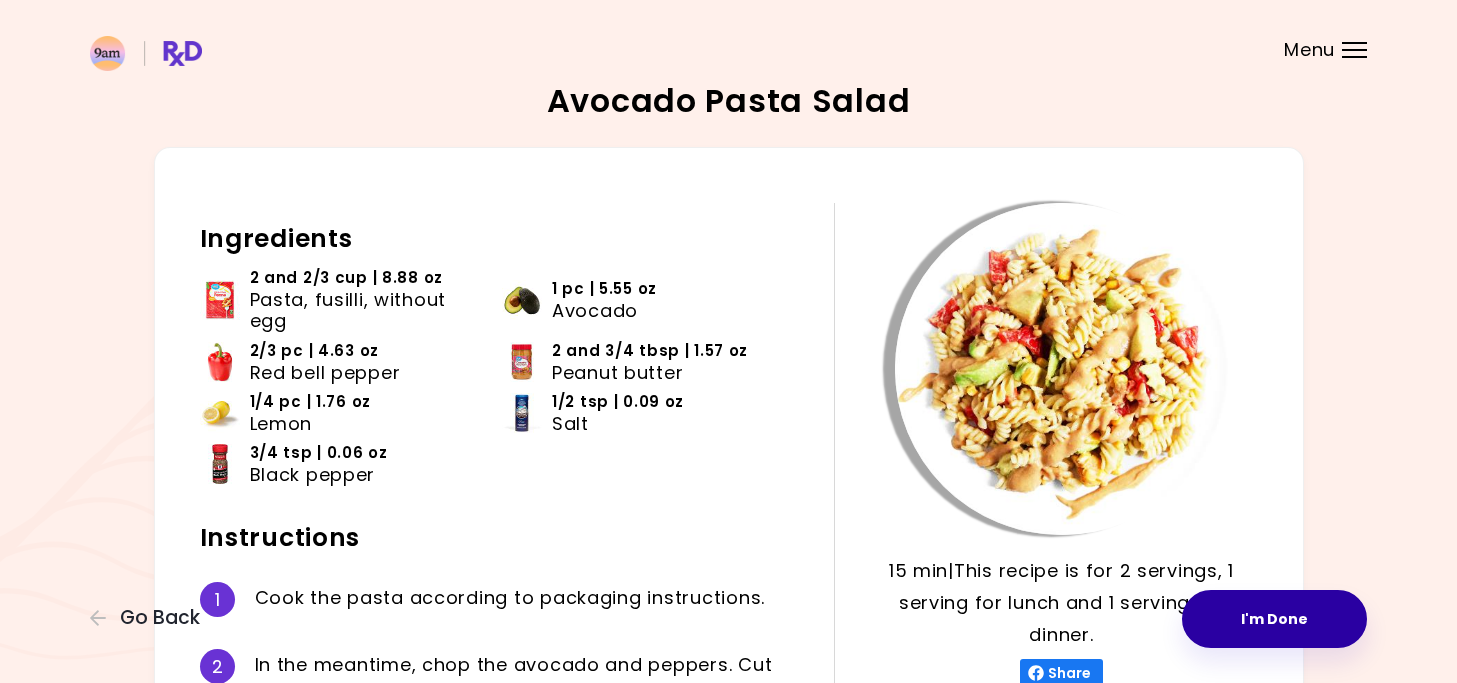 click on "I'm Done" at bounding box center (1274, 619) 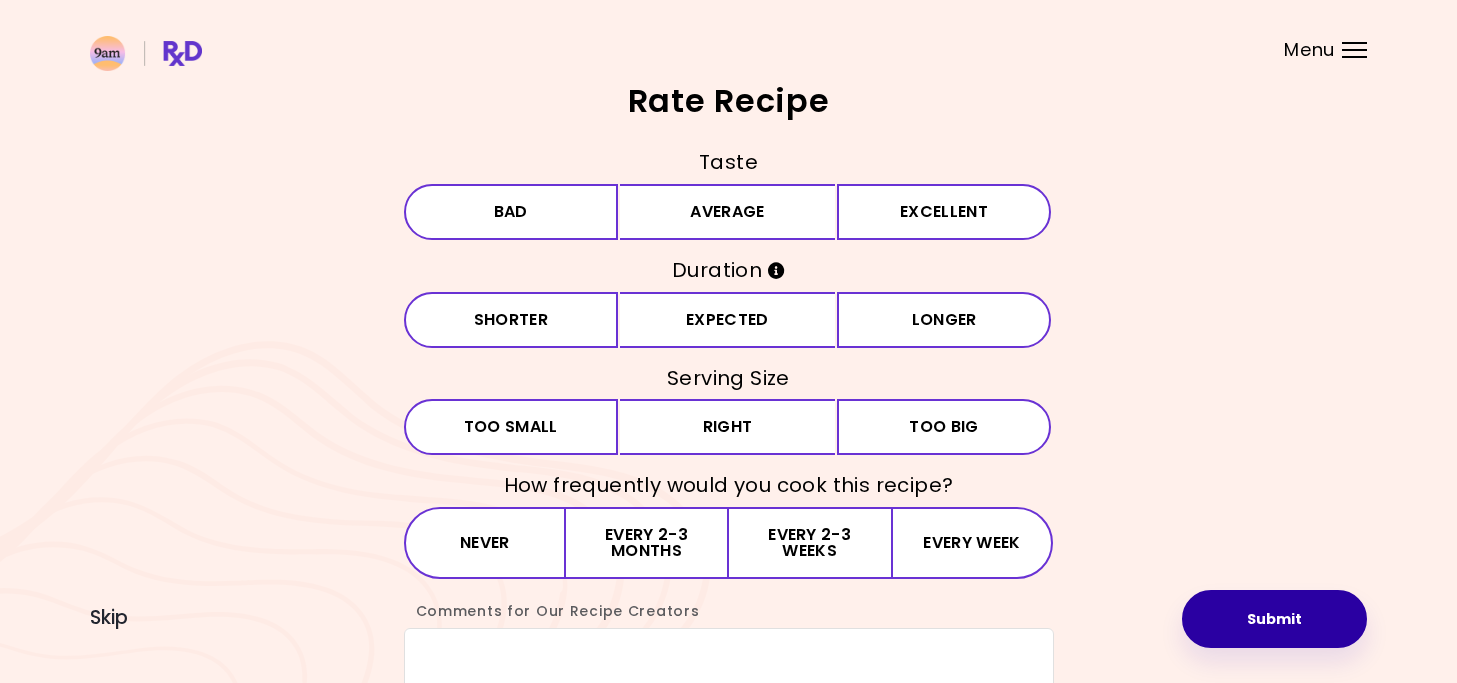 click on "Submit" at bounding box center (1274, 619) 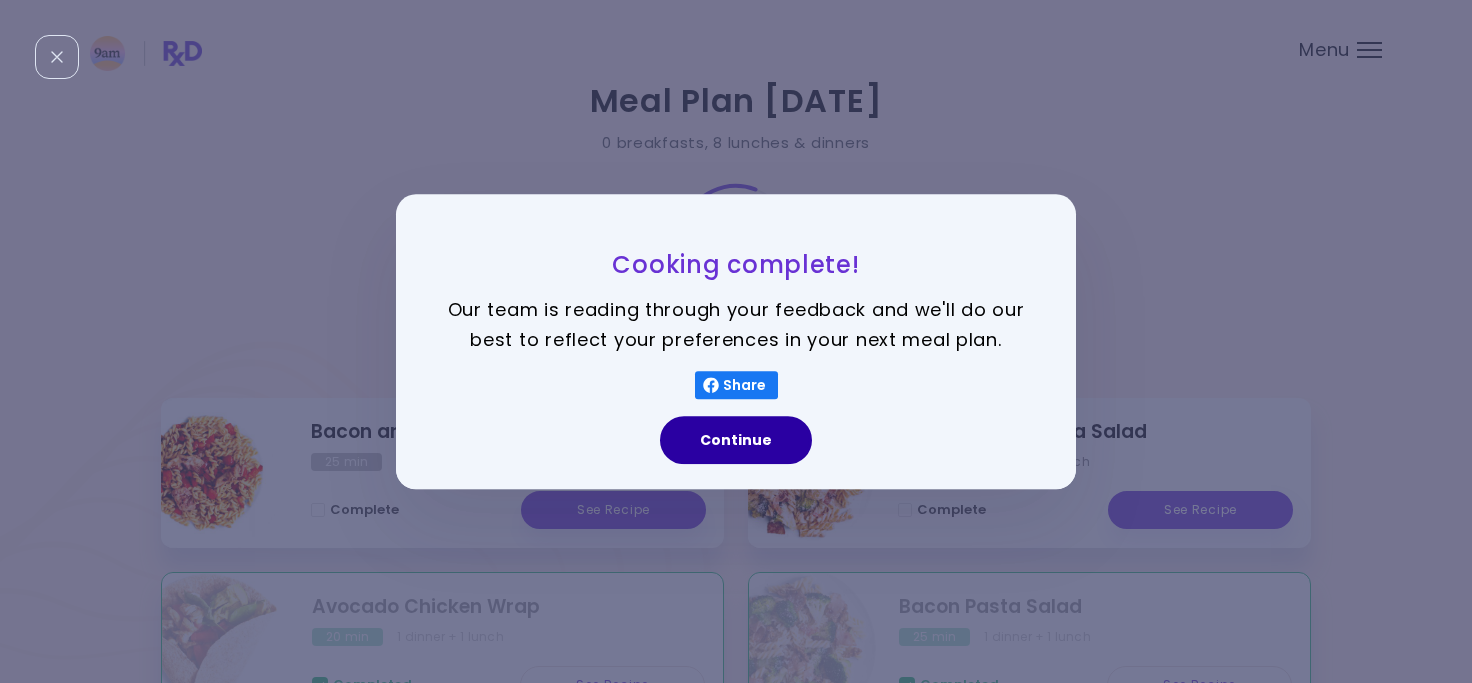 click on "Continue" at bounding box center [736, 440] 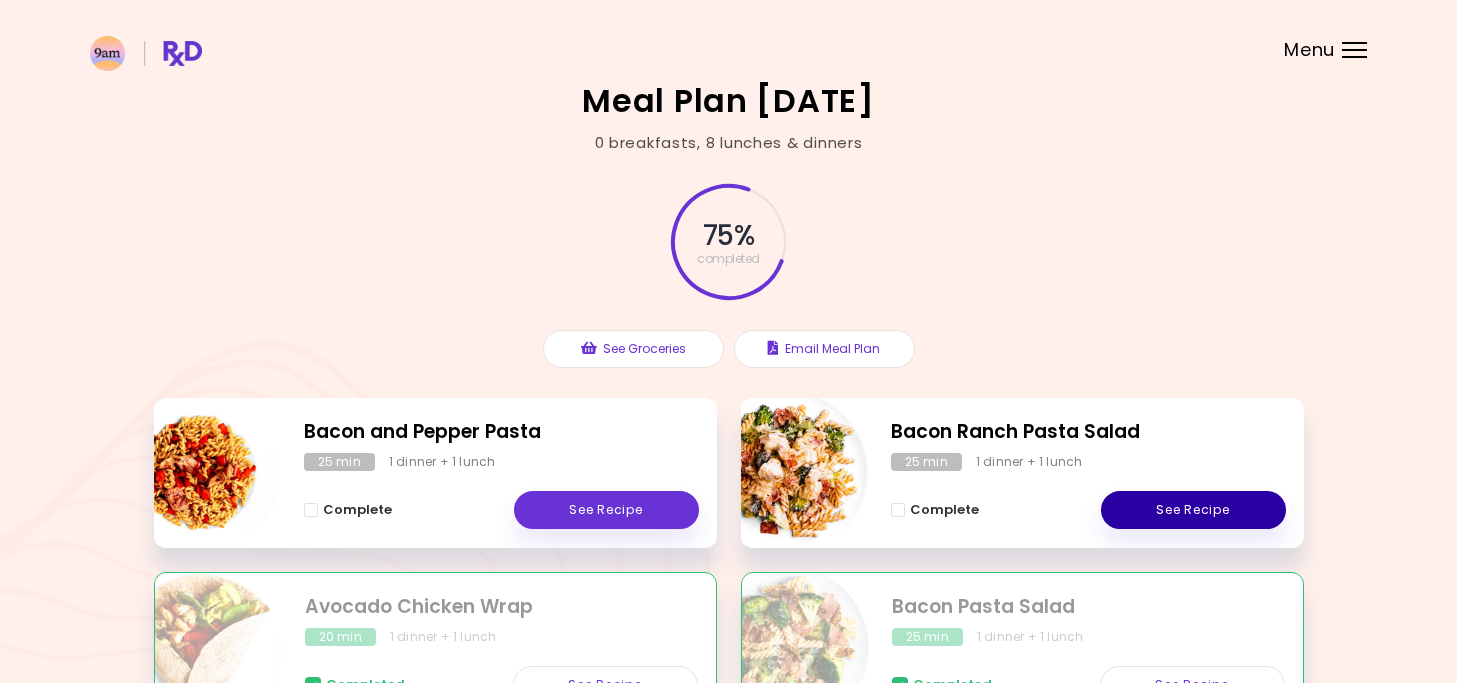 click on "See Recipe" at bounding box center (1193, 510) 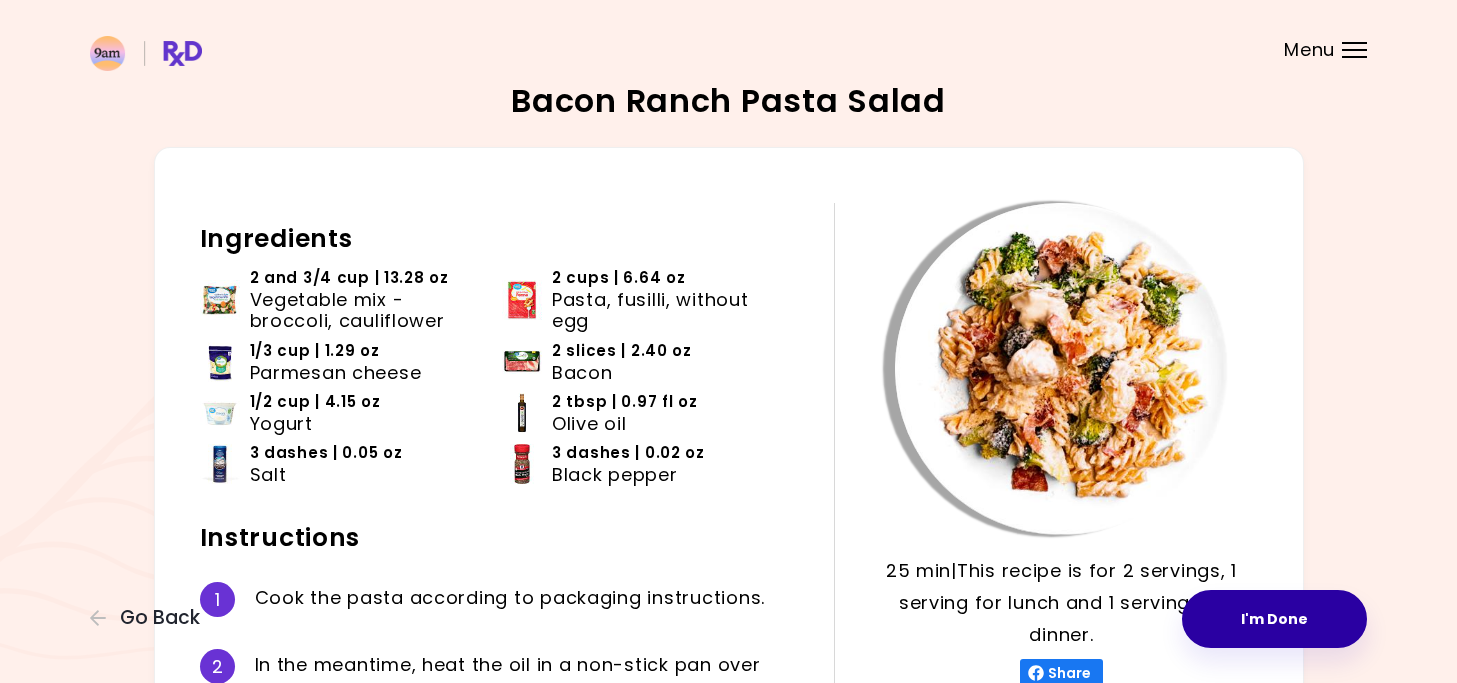 click on "I'm Done" at bounding box center (1274, 619) 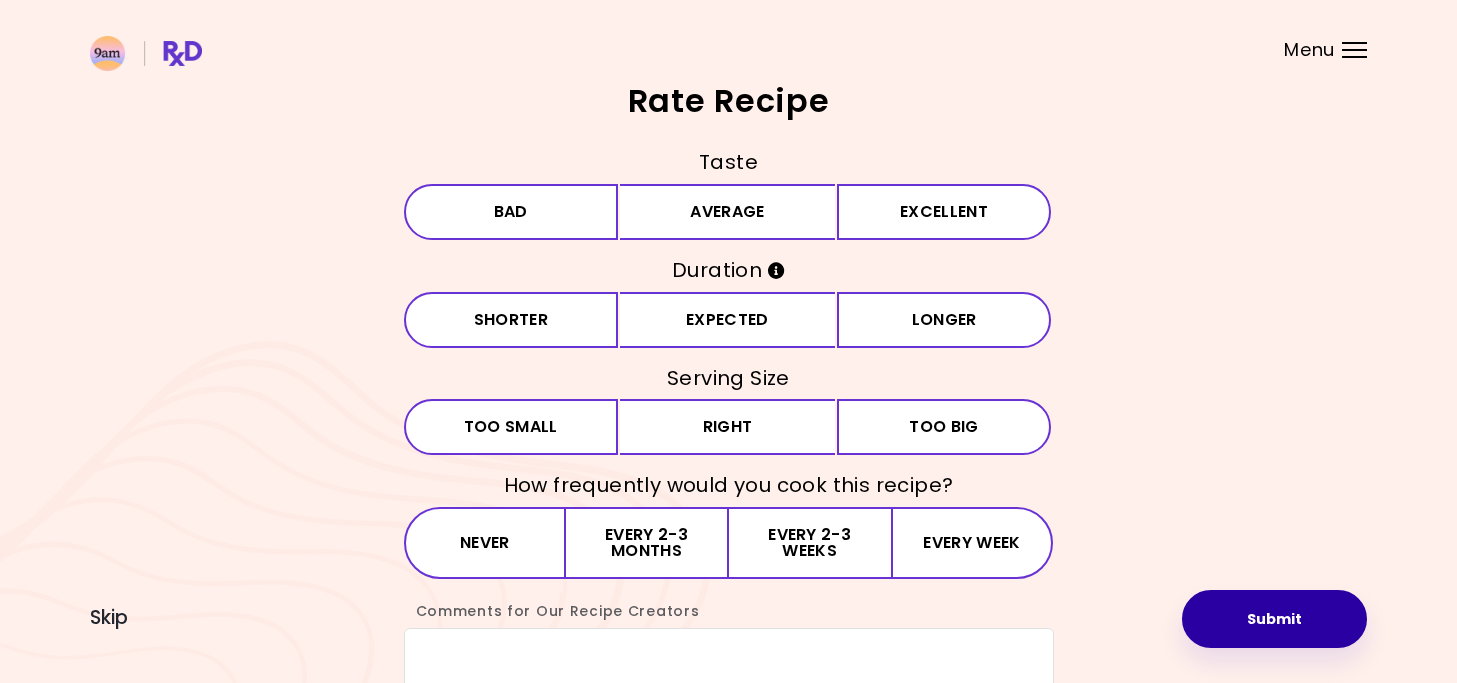 click on "Submit" at bounding box center (1274, 619) 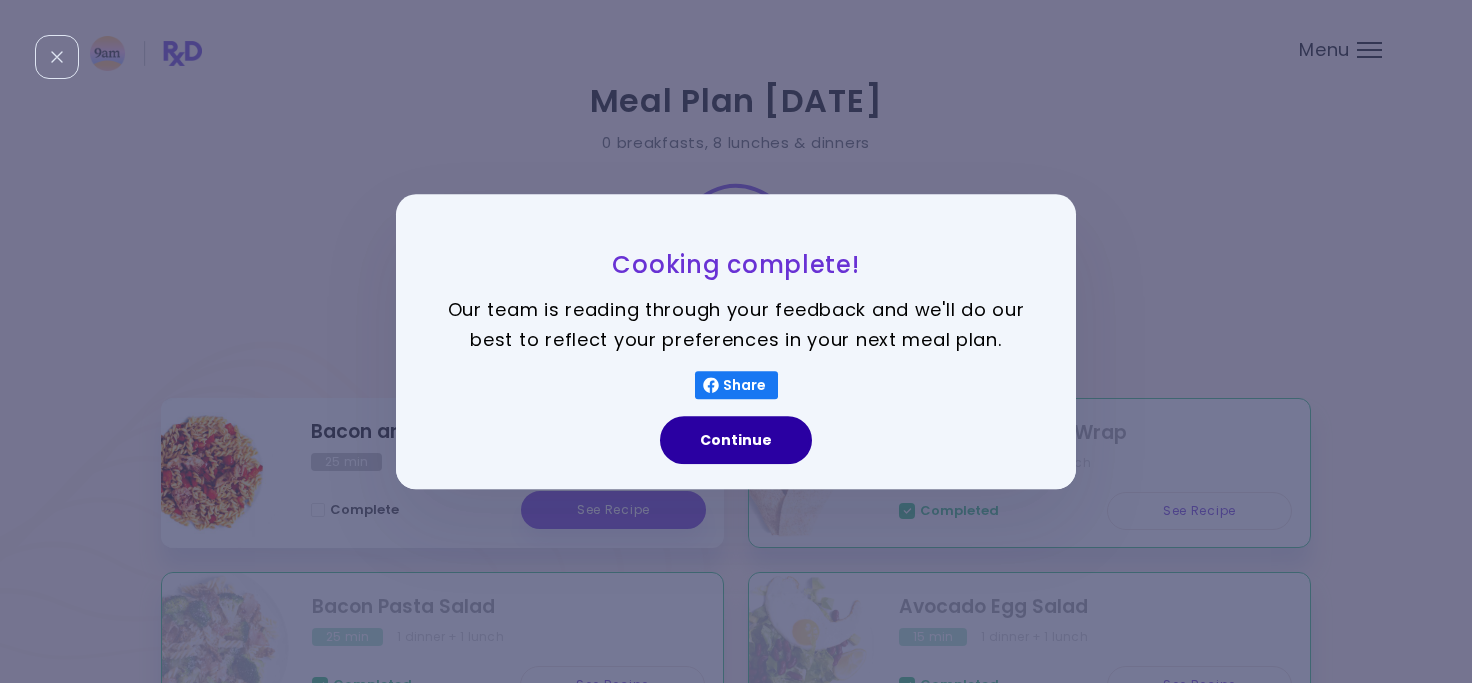 click on "Continue" at bounding box center [736, 440] 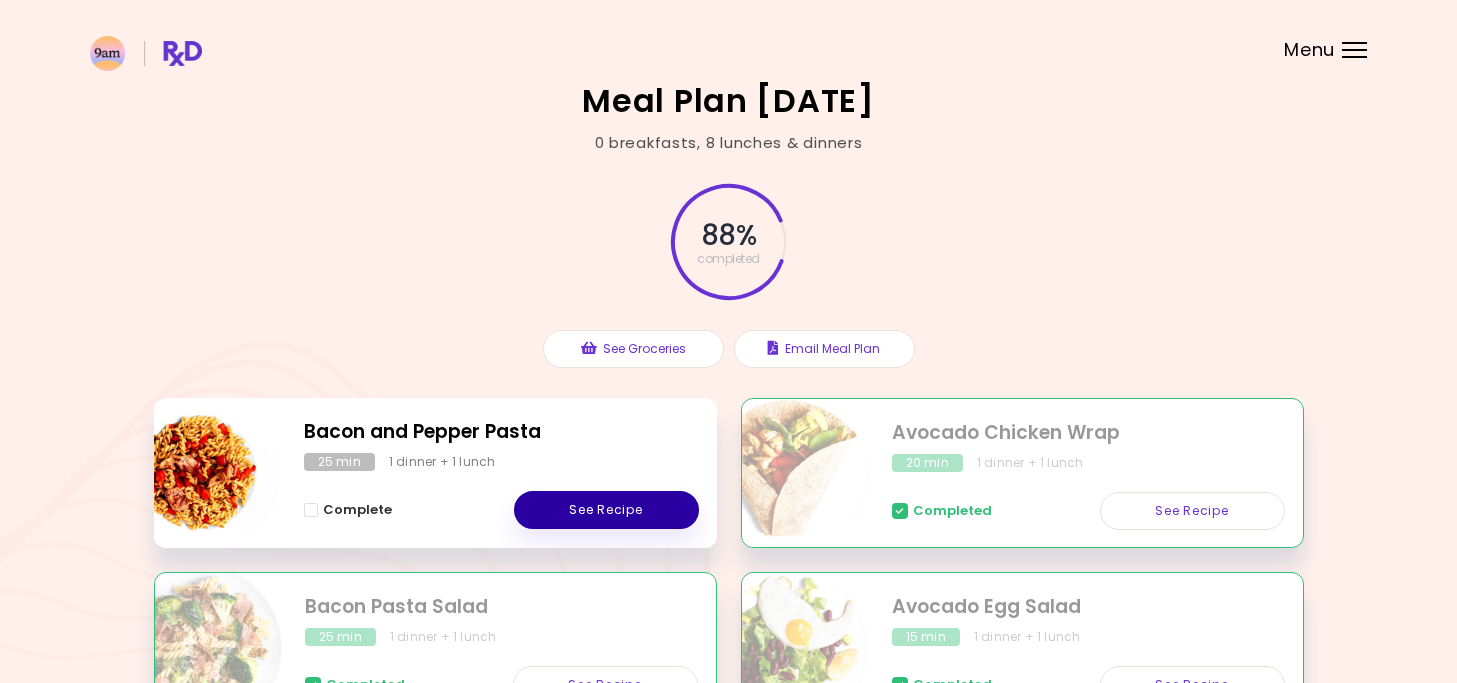 click on "See Recipe" at bounding box center (606, 510) 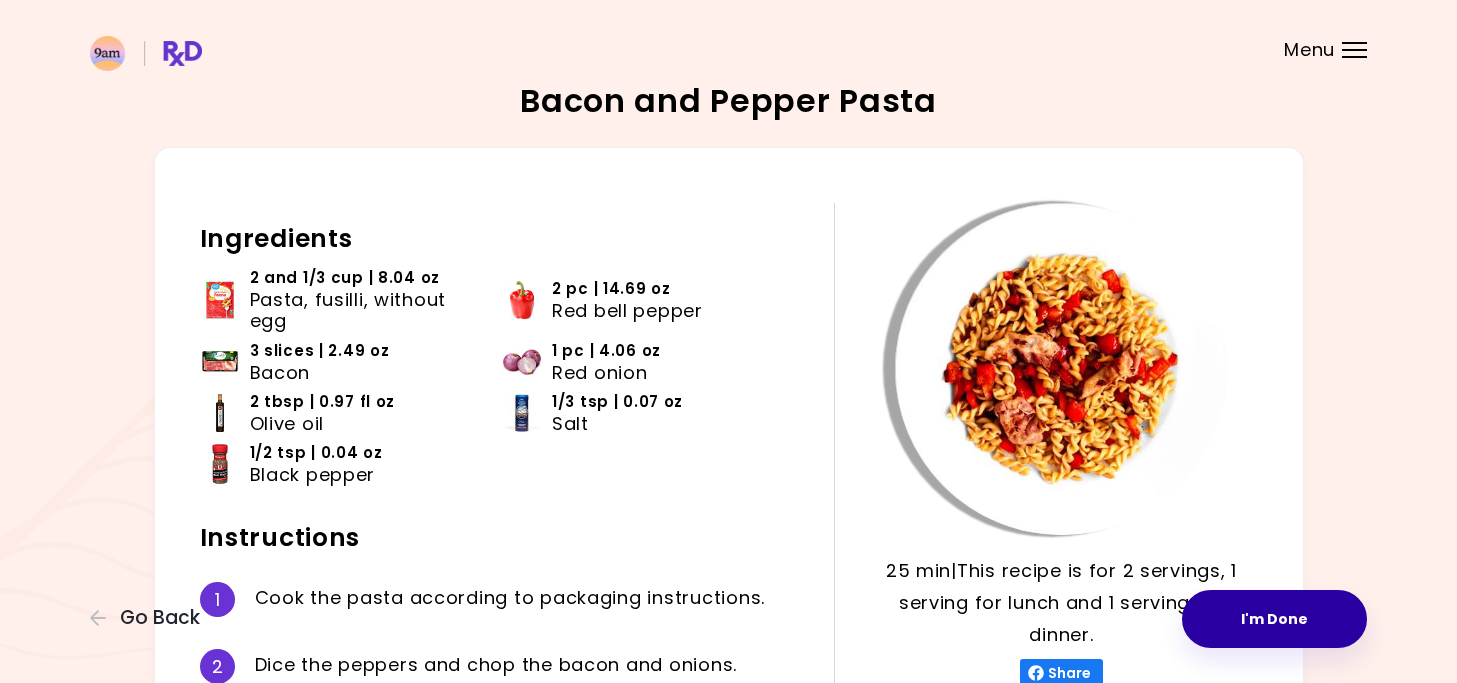 click on "I'm Done" at bounding box center (1274, 619) 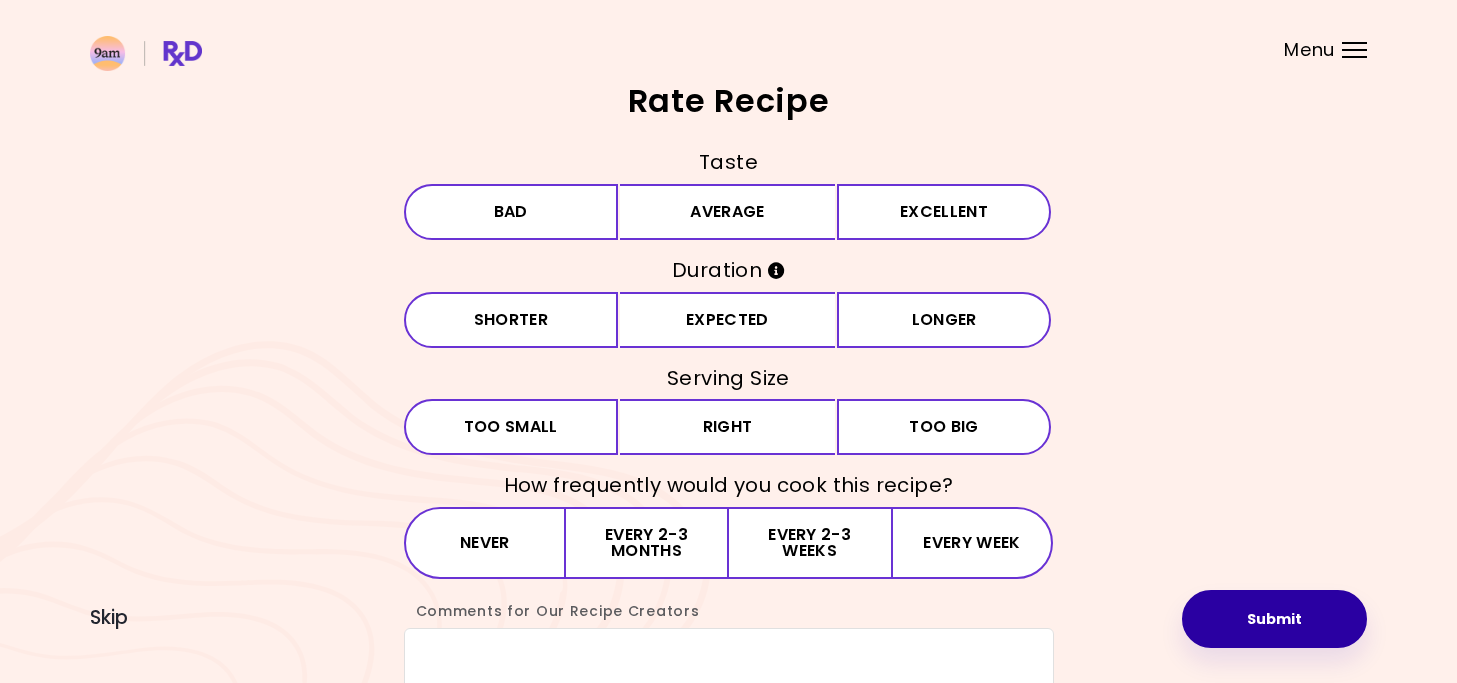 click on "Submit" at bounding box center [1274, 619] 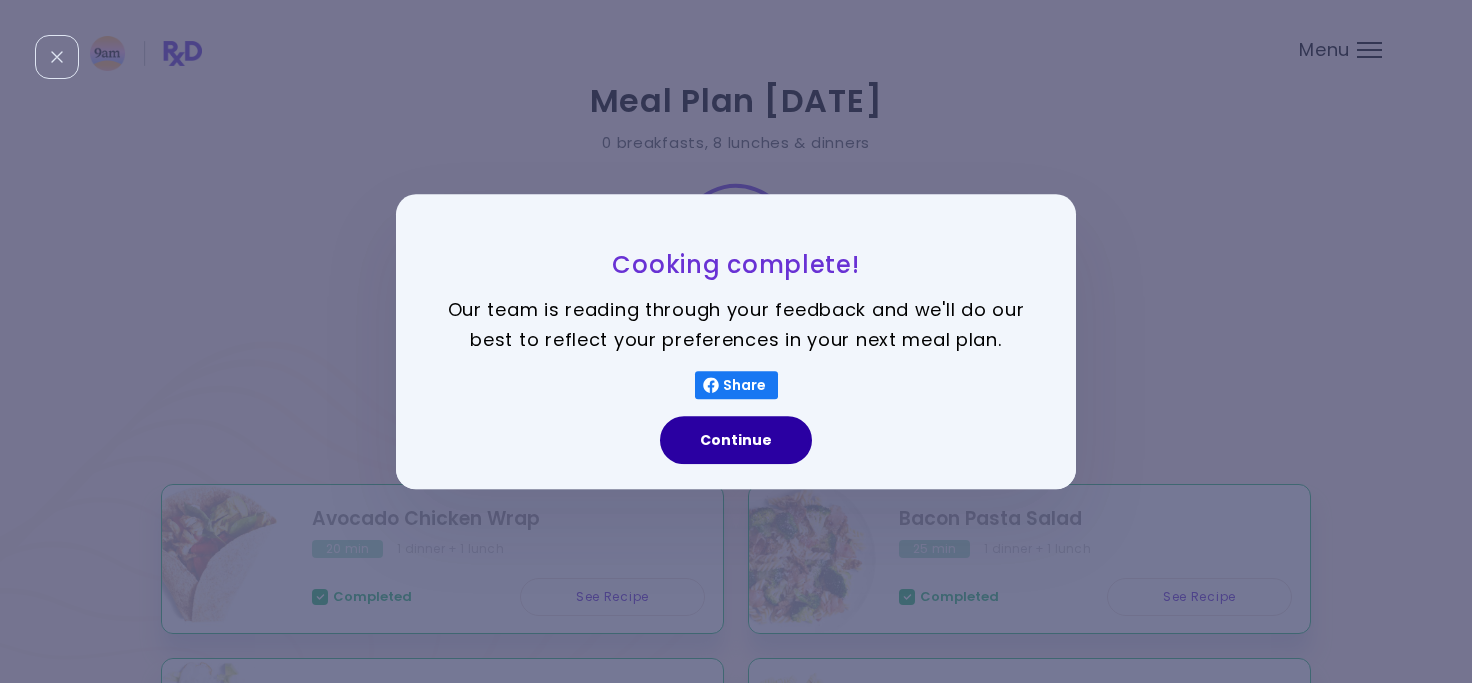 click on "Continue" at bounding box center [736, 440] 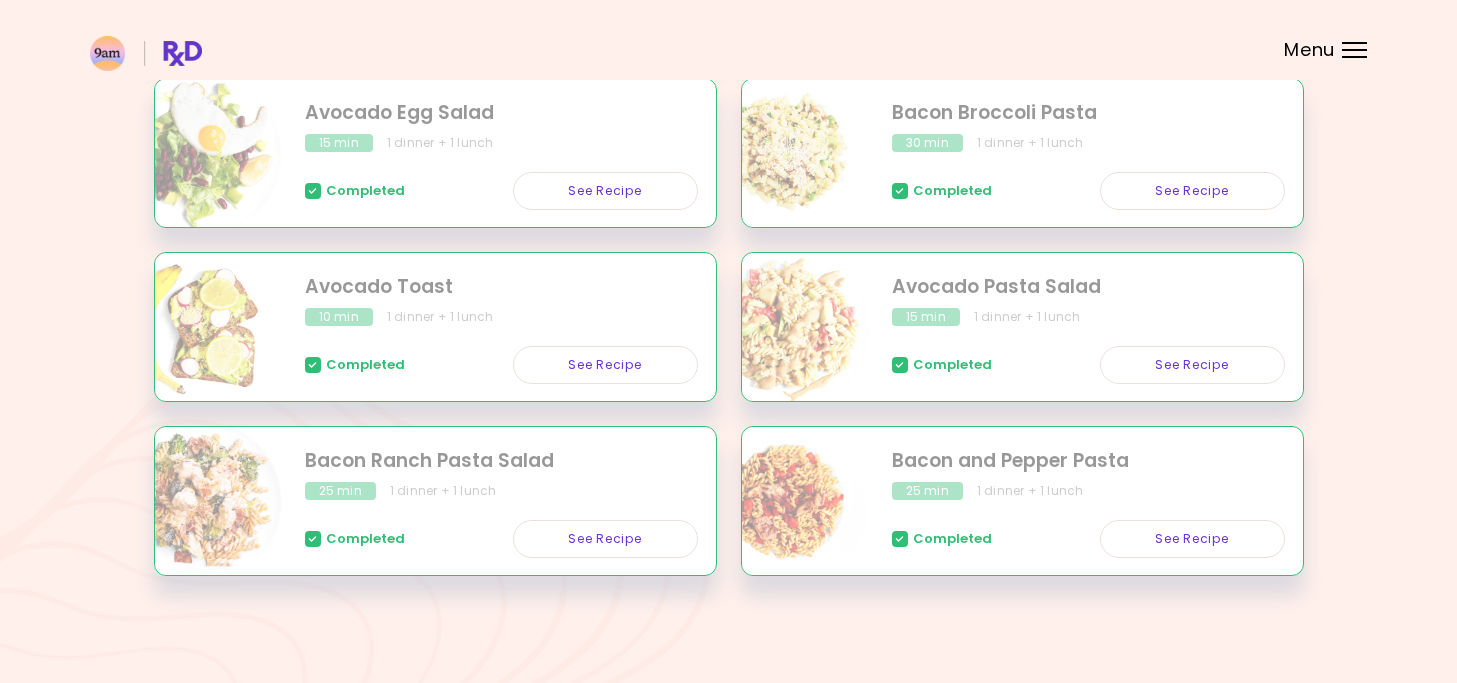 scroll, scrollTop: 0, scrollLeft: 0, axis: both 